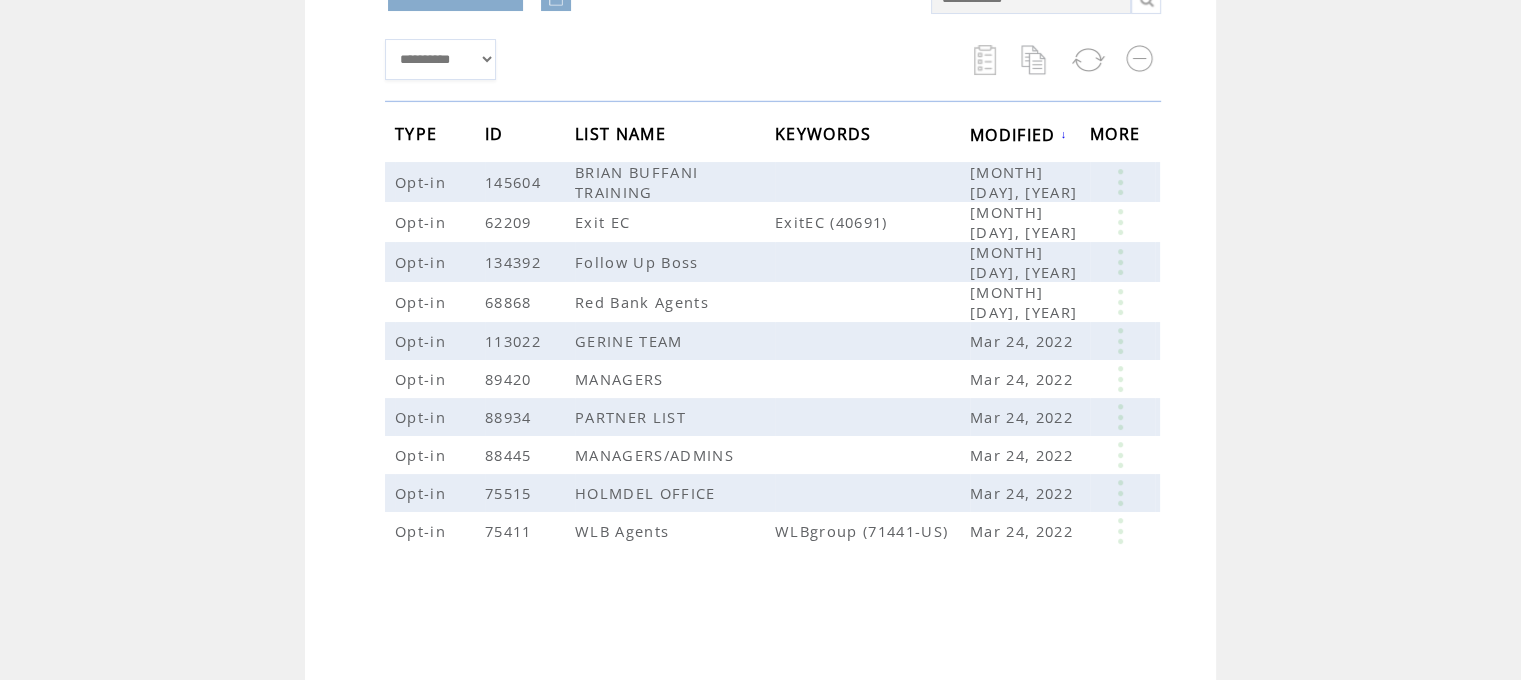 scroll, scrollTop: 0, scrollLeft: 0, axis: both 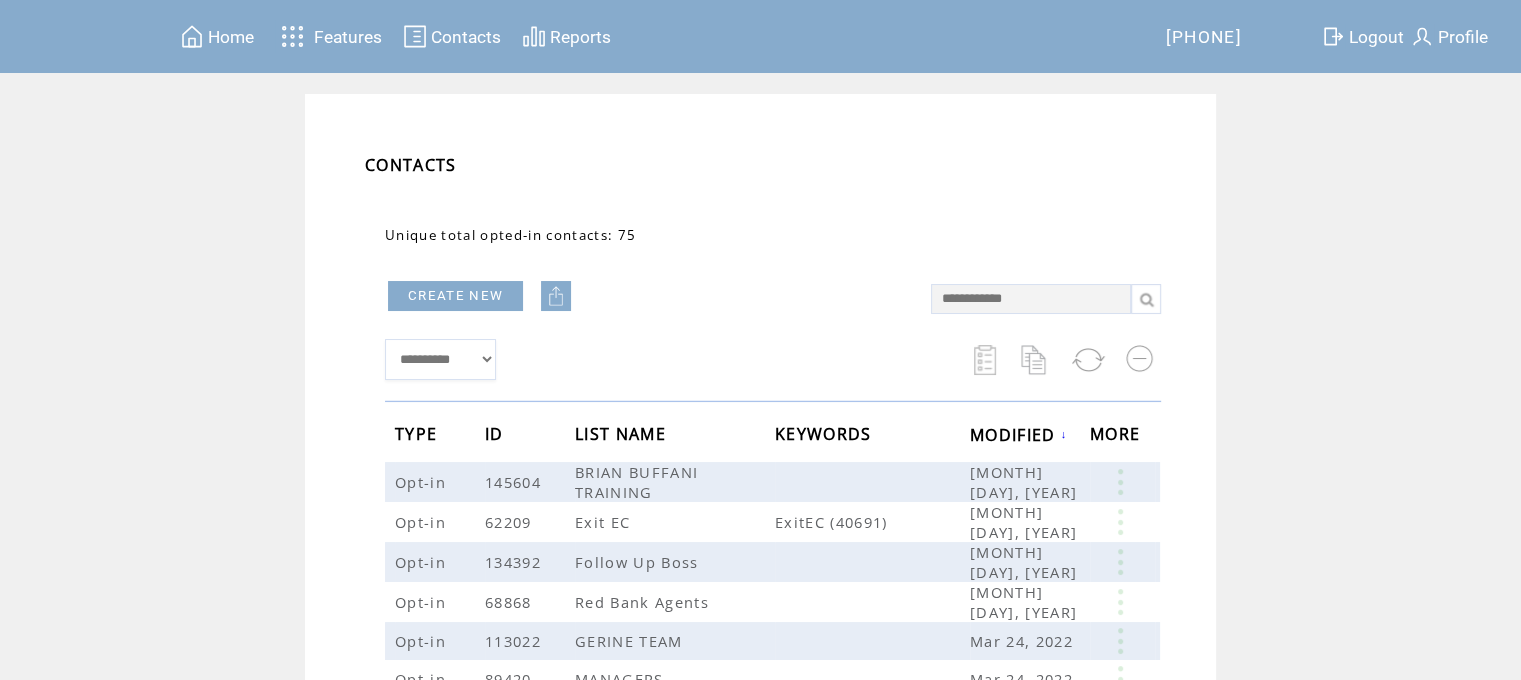click on "Home" at bounding box center [231, 37] 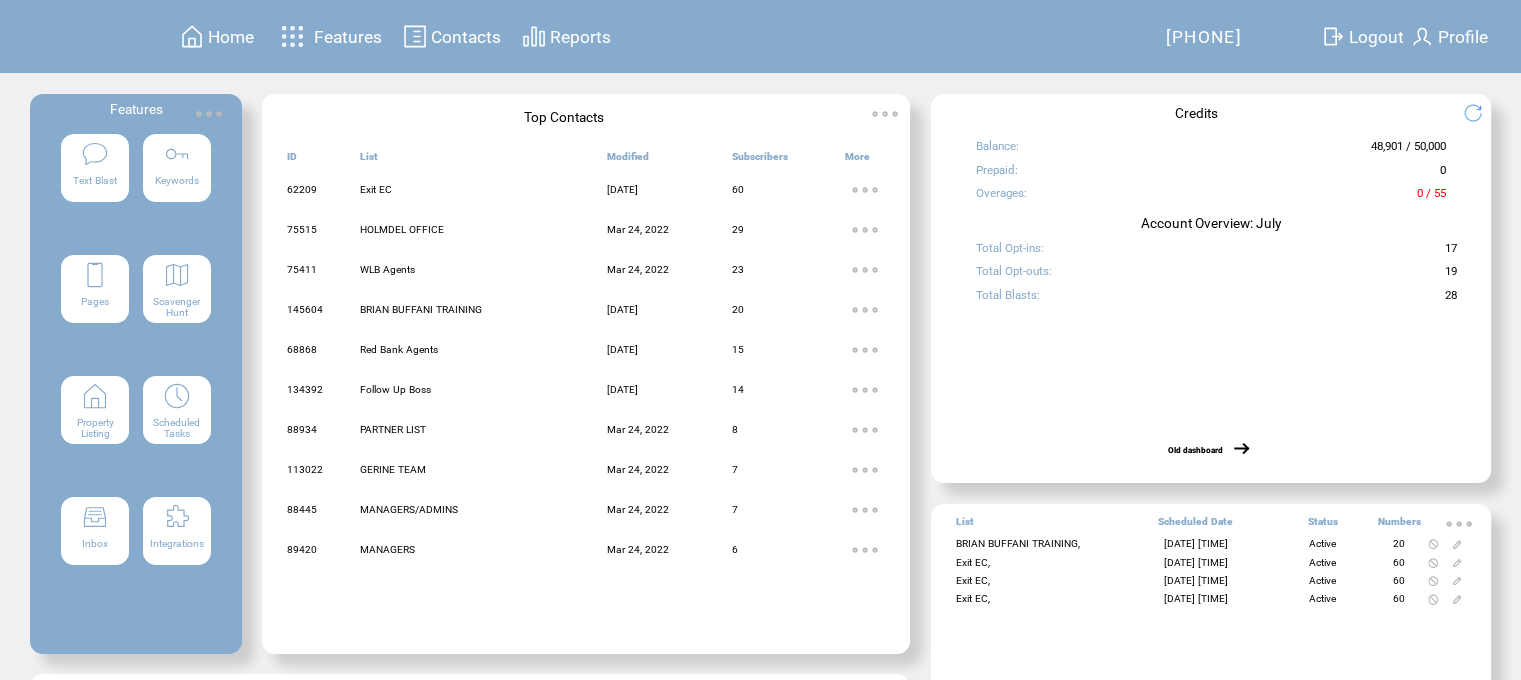 scroll, scrollTop: 0, scrollLeft: 0, axis: both 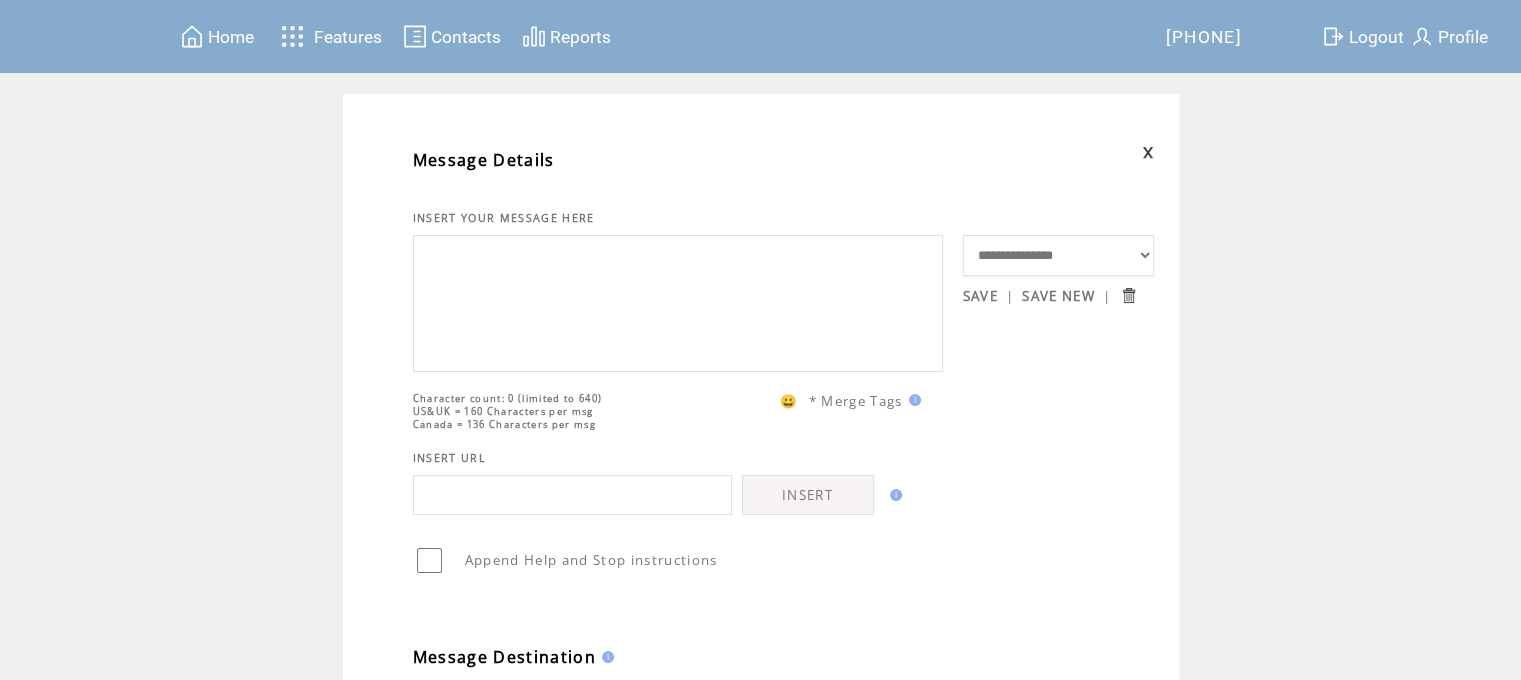 click on "**********" at bounding box center (1059, 256) 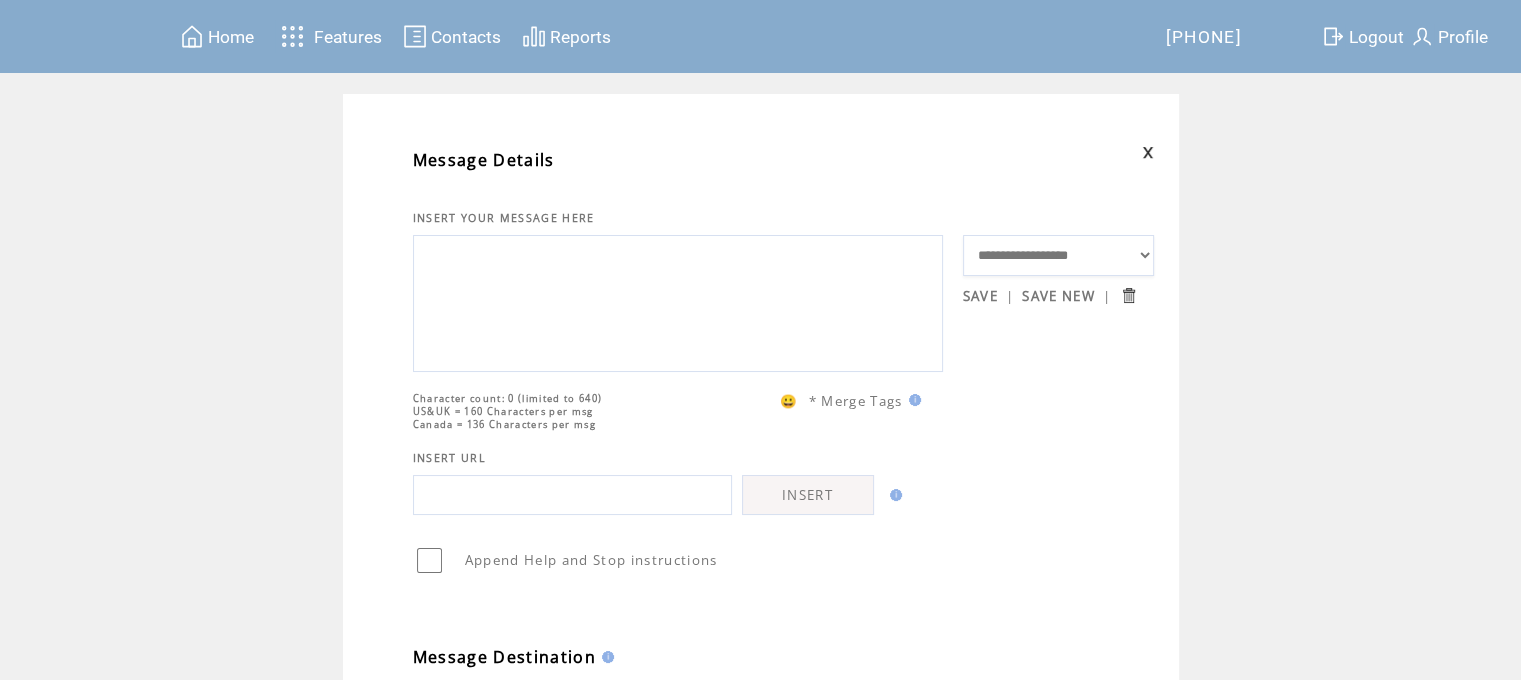 click on "**********" at bounding box center [1059, 256] 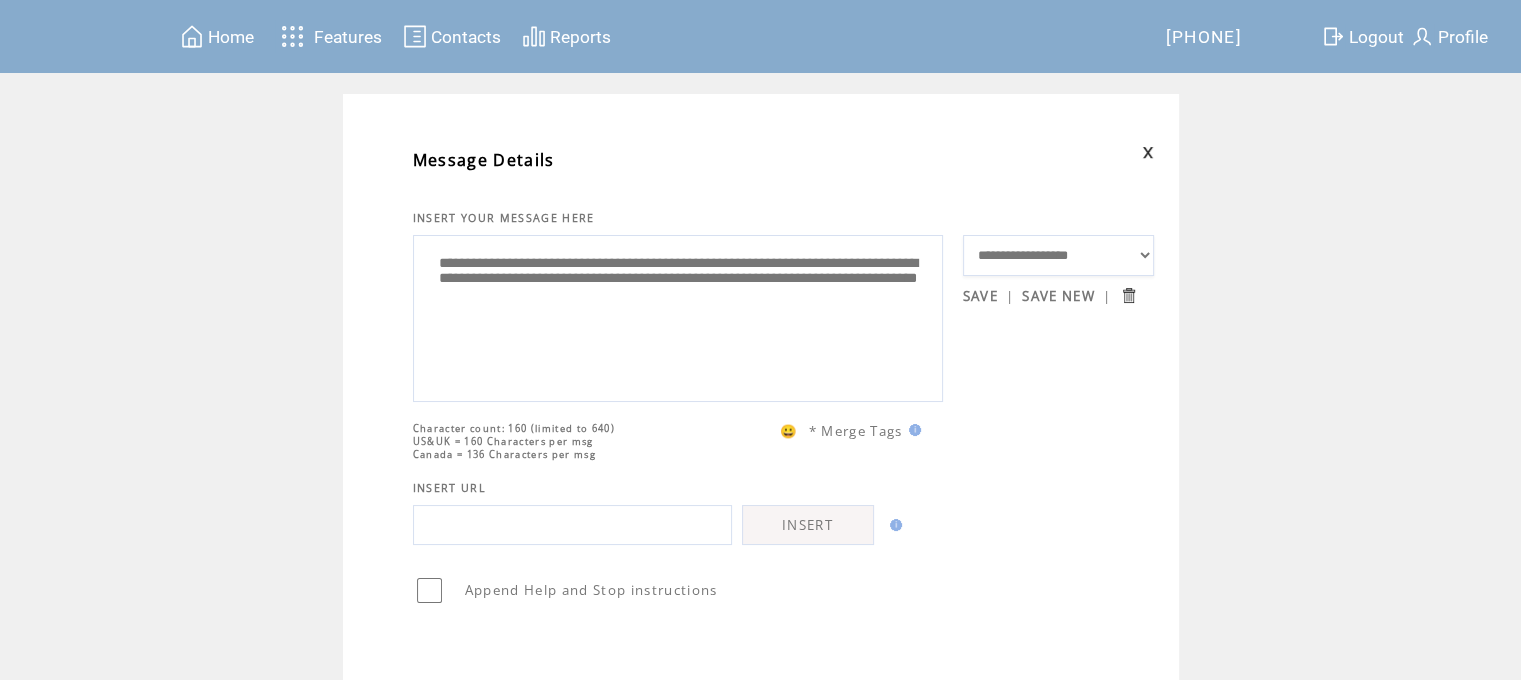 drag, startPoint x: 588, startPoint y: 264, endPoint x: 508, endPoint y: 266, distance: 80.024994 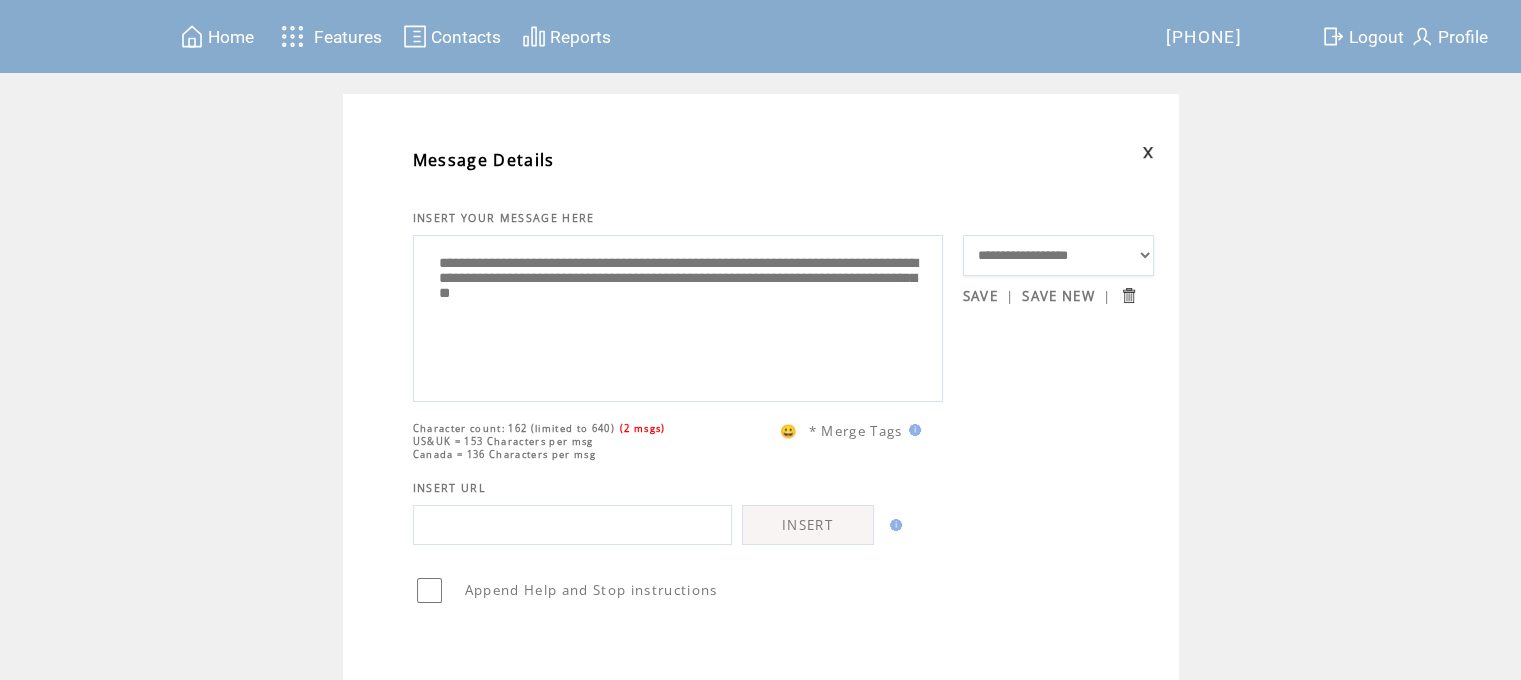 click on "**********" at bounding box center (678, 316) 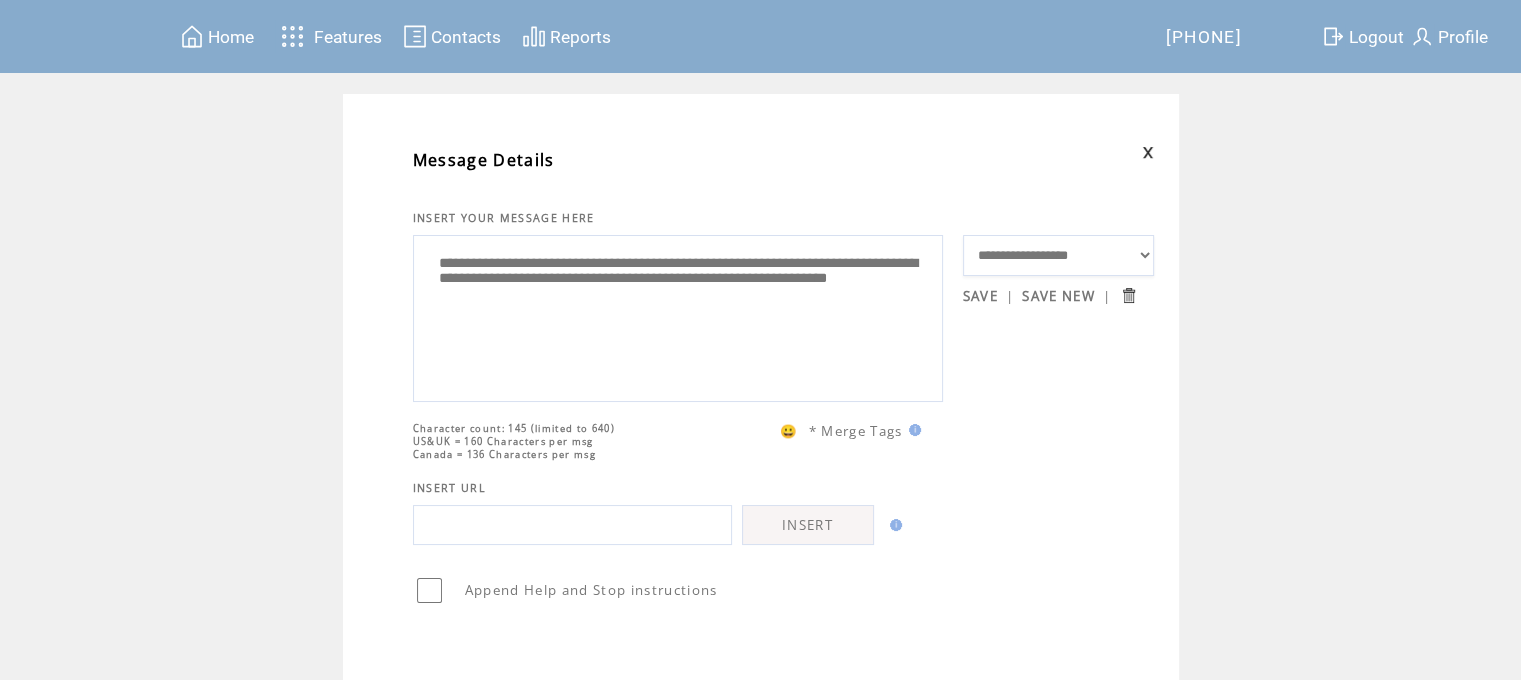 type on "**********" 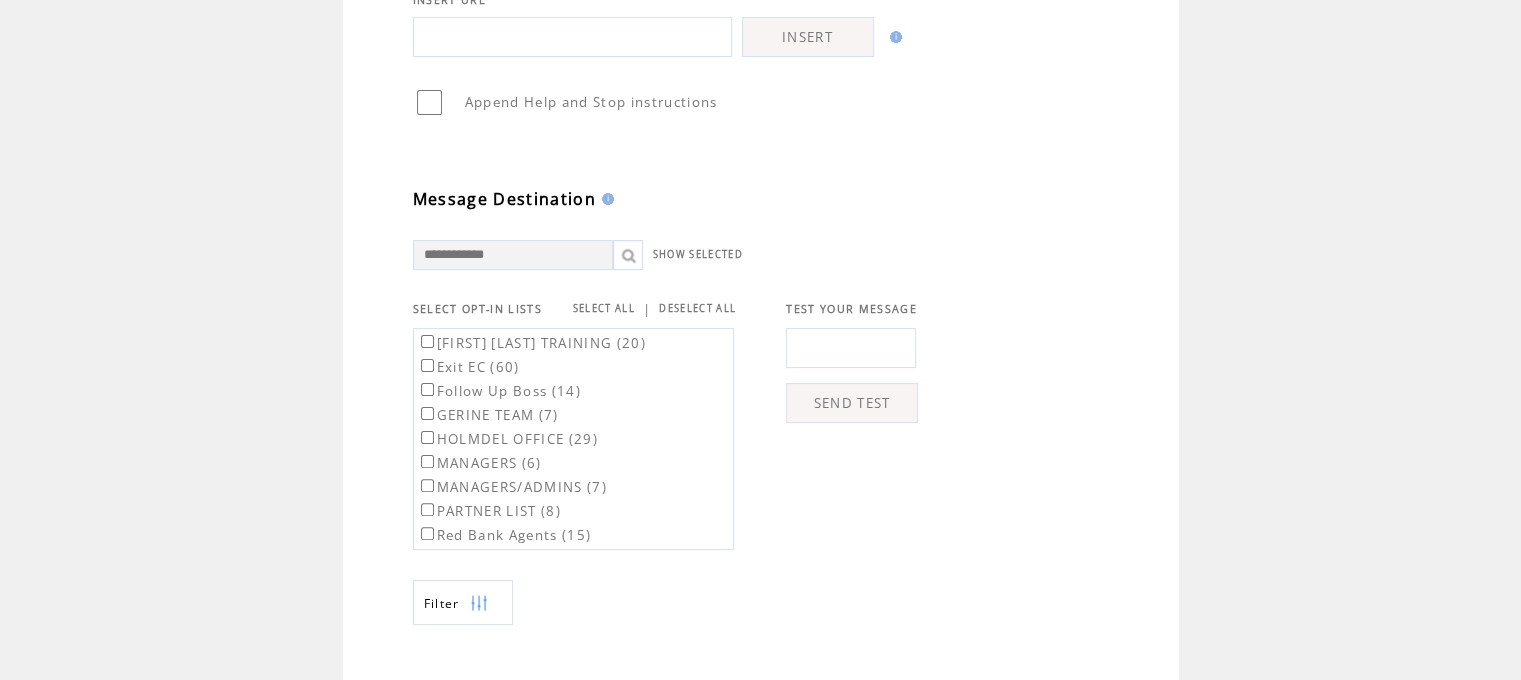 scroll, scrollTop: 500, scrollLeft: 0, axis: vertical 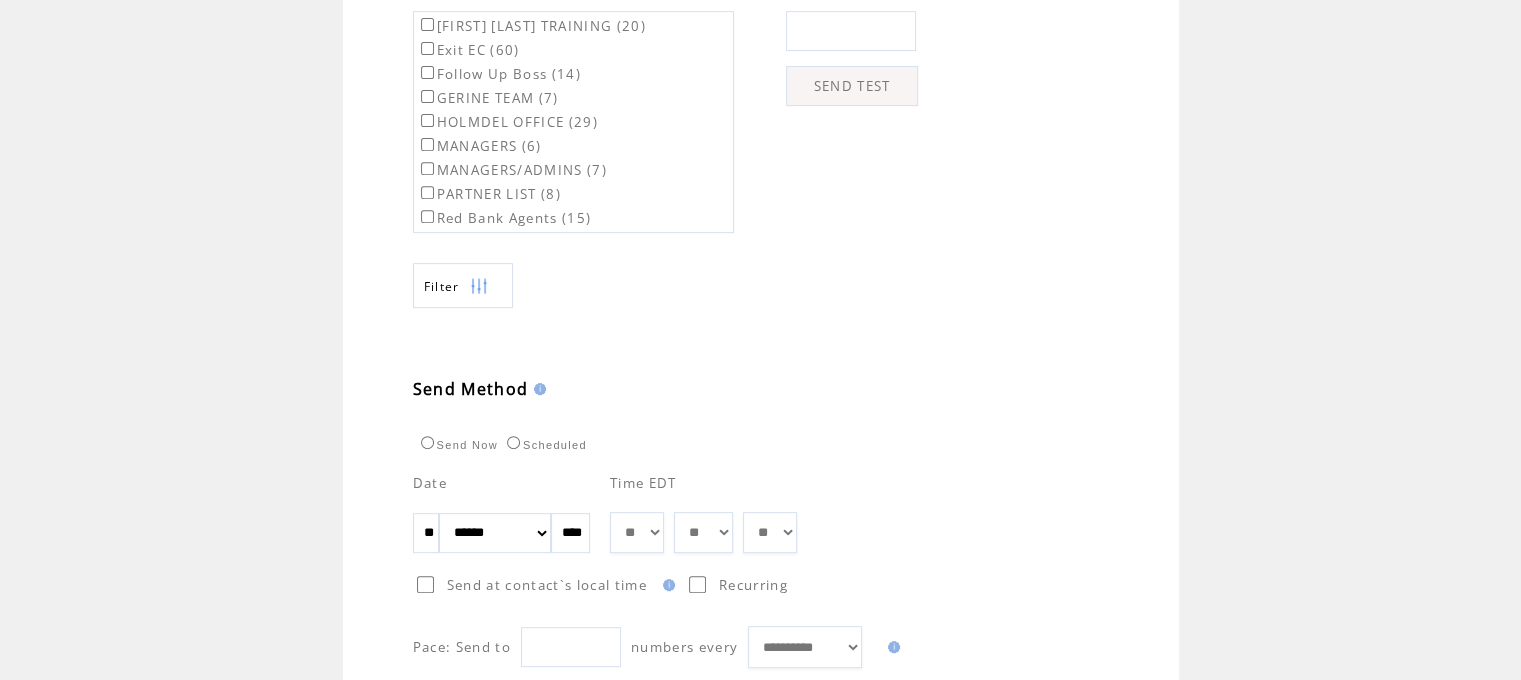 drag, startPoint x: 451, startPoint y: 525, endPoint x: 388, endPoint y: 532, distance: 63.387695 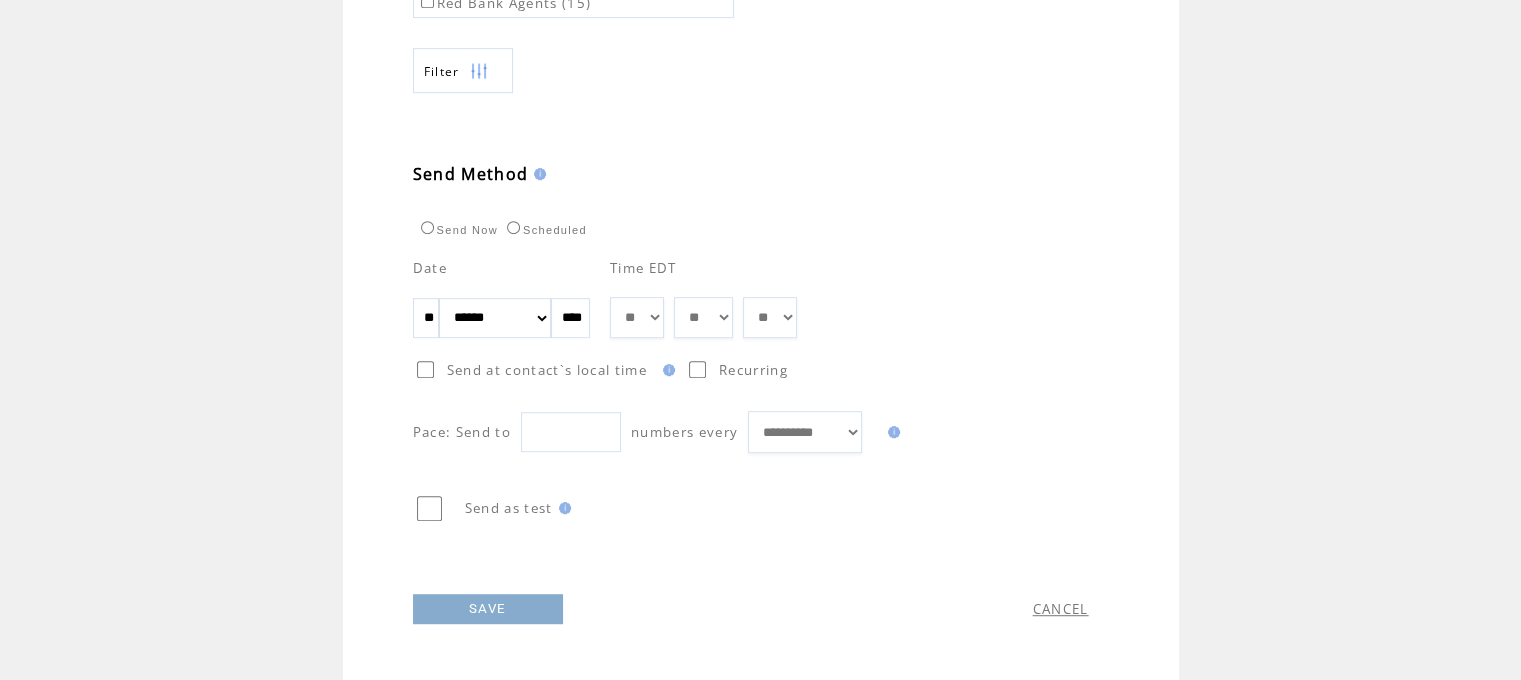 scroll, scrollTop: 1020, scrollLeft: 0, axis: vertical 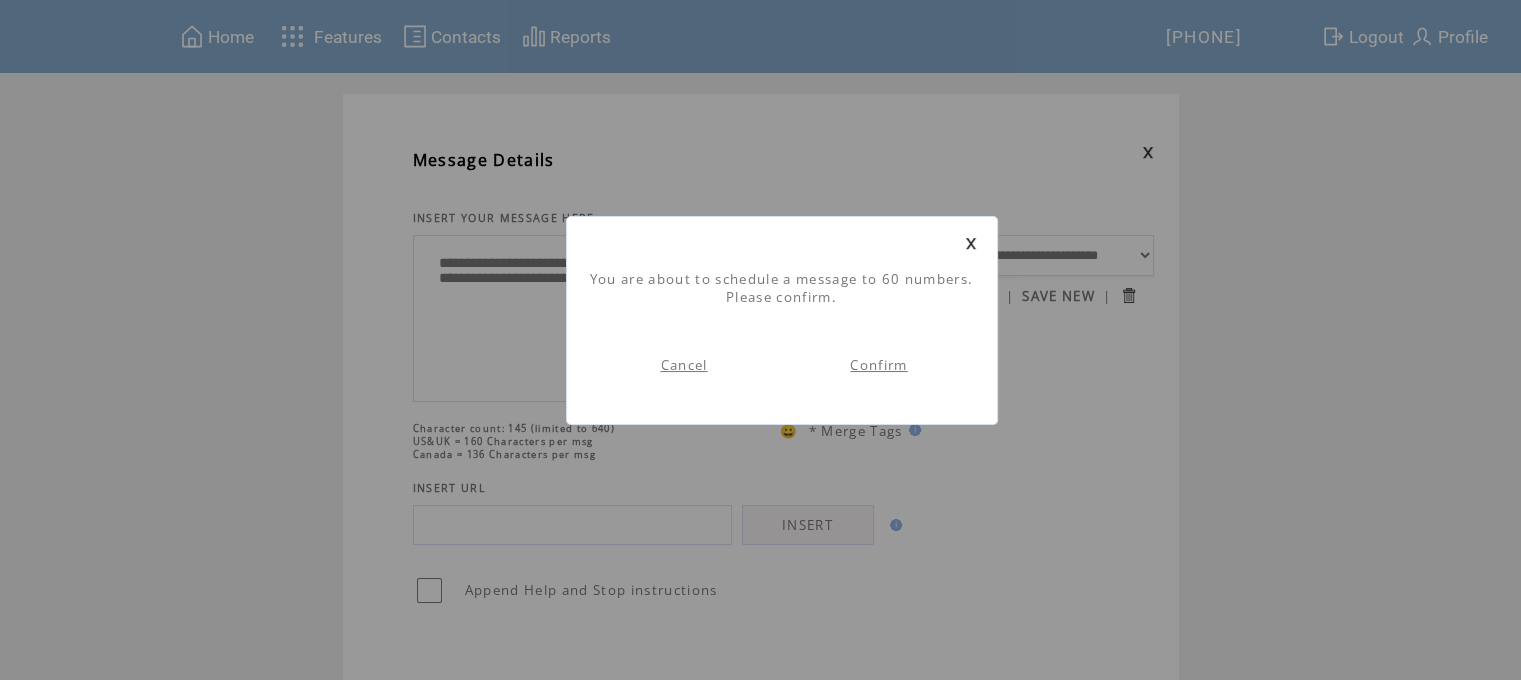 click on "Confirm" at bounding box center [878, 365] 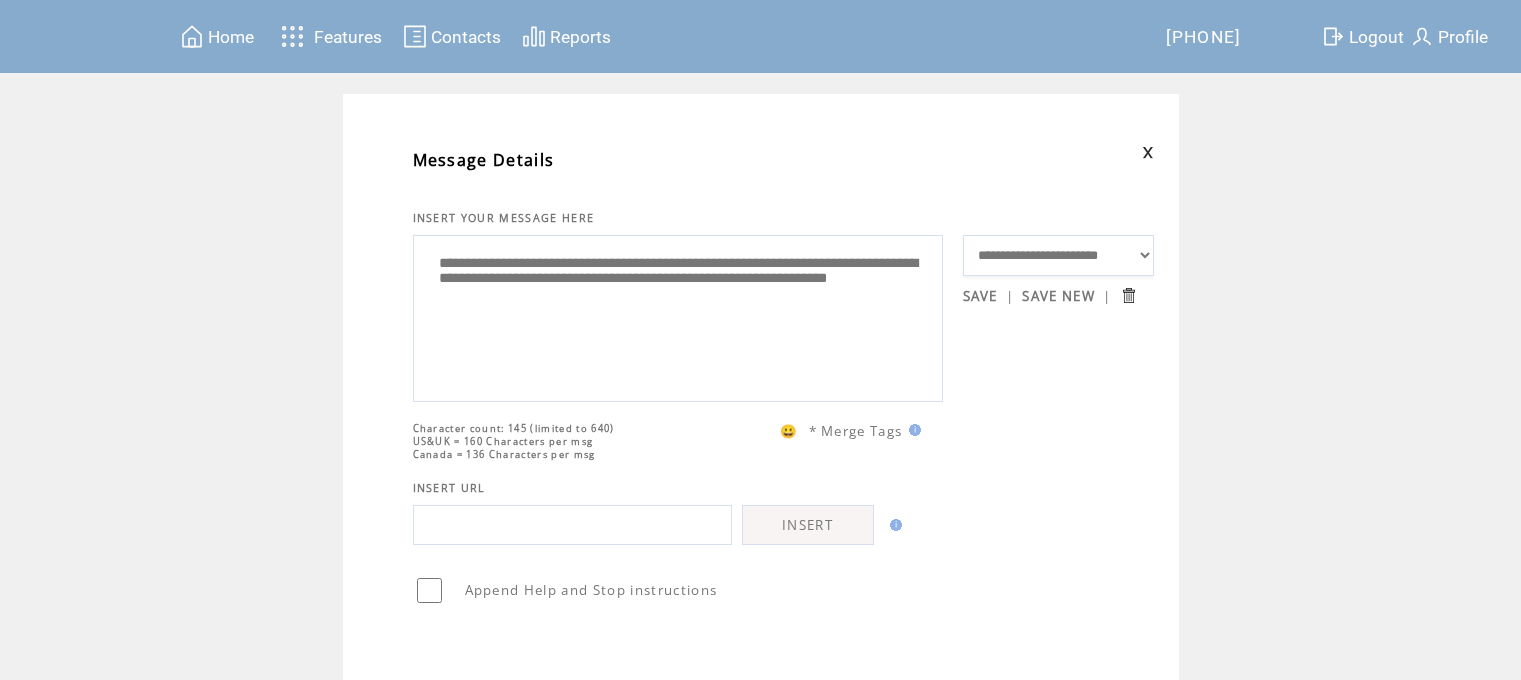 scroll, scrollTop: 0, scrollLeft: 0, axis: both 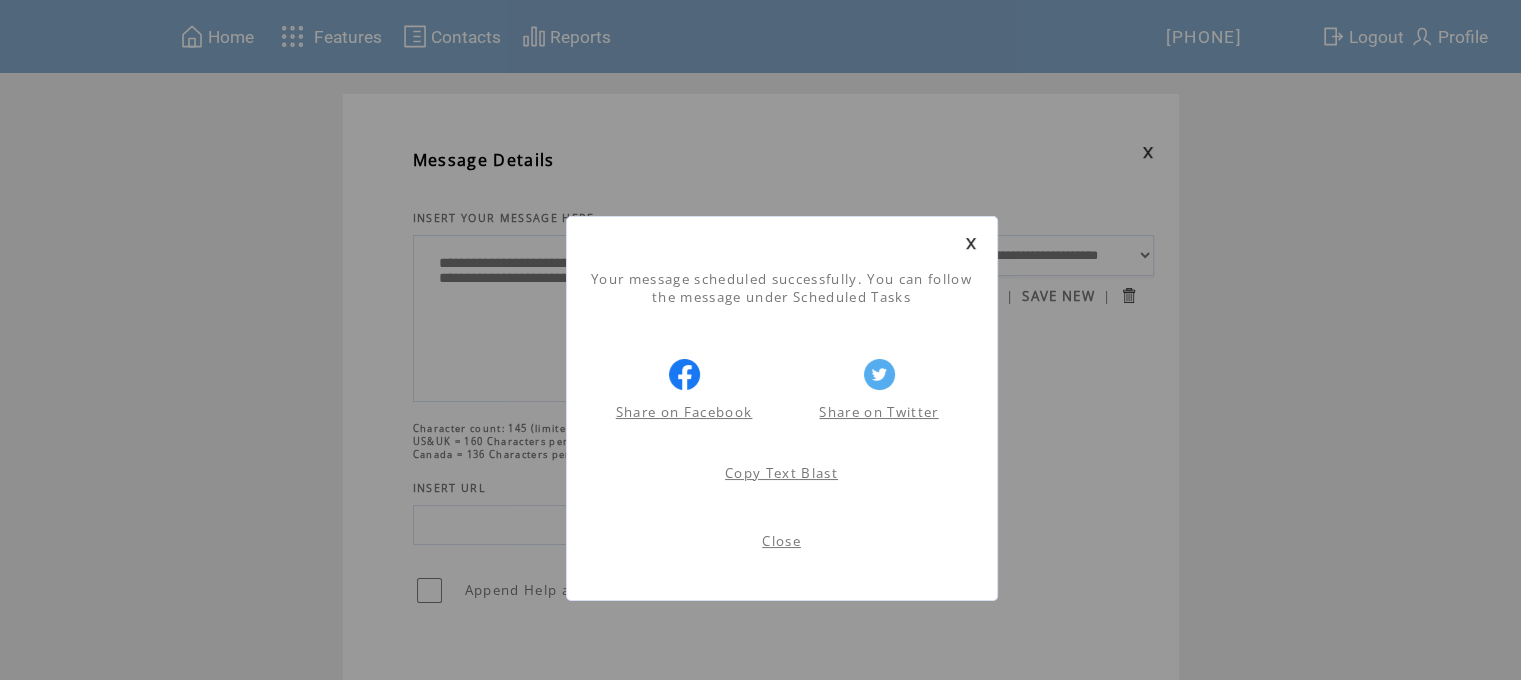 click on "Close" at bounding box center [781, 541] 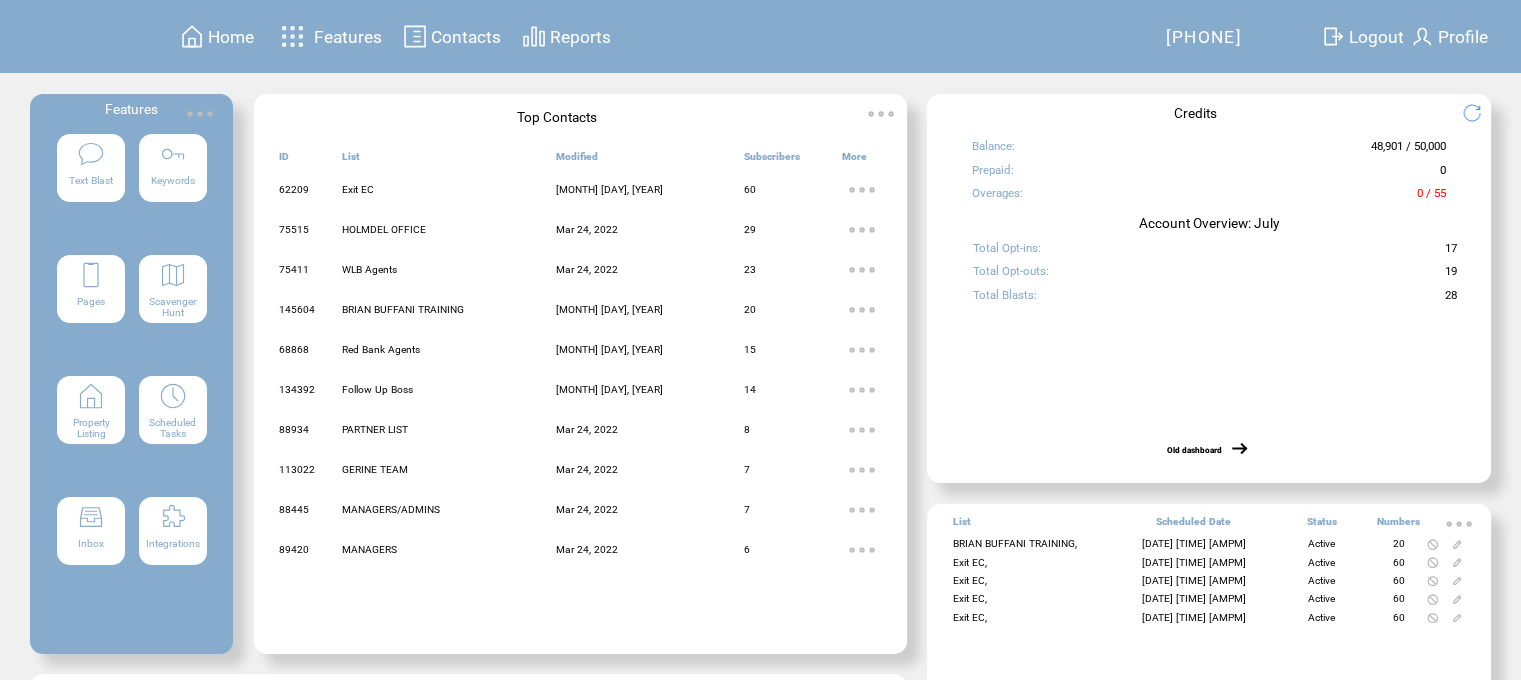 scroll, scrollTop: 0, scrollLeft: 0, axis: both 